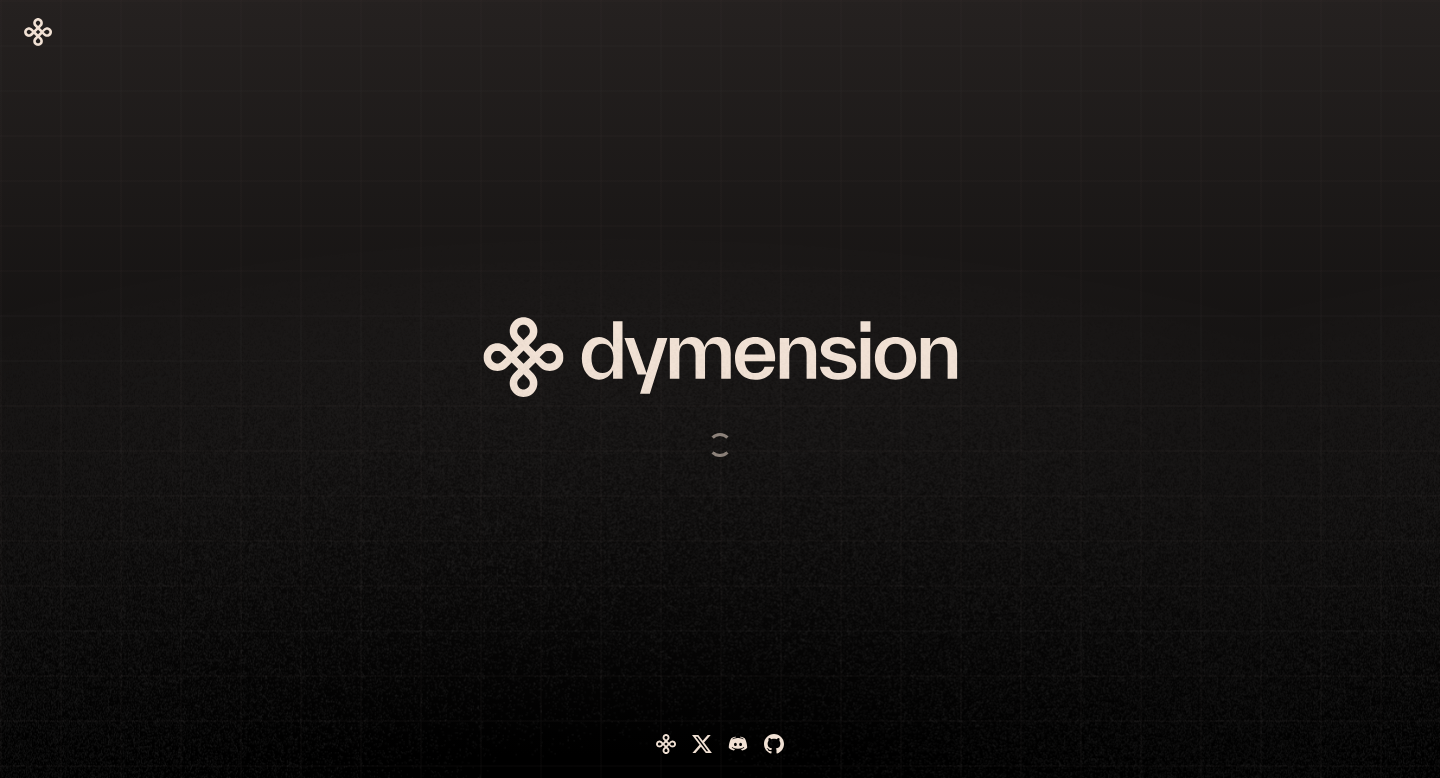 scroll, scrollTop: 0, scrollLeft: 0, axis: both 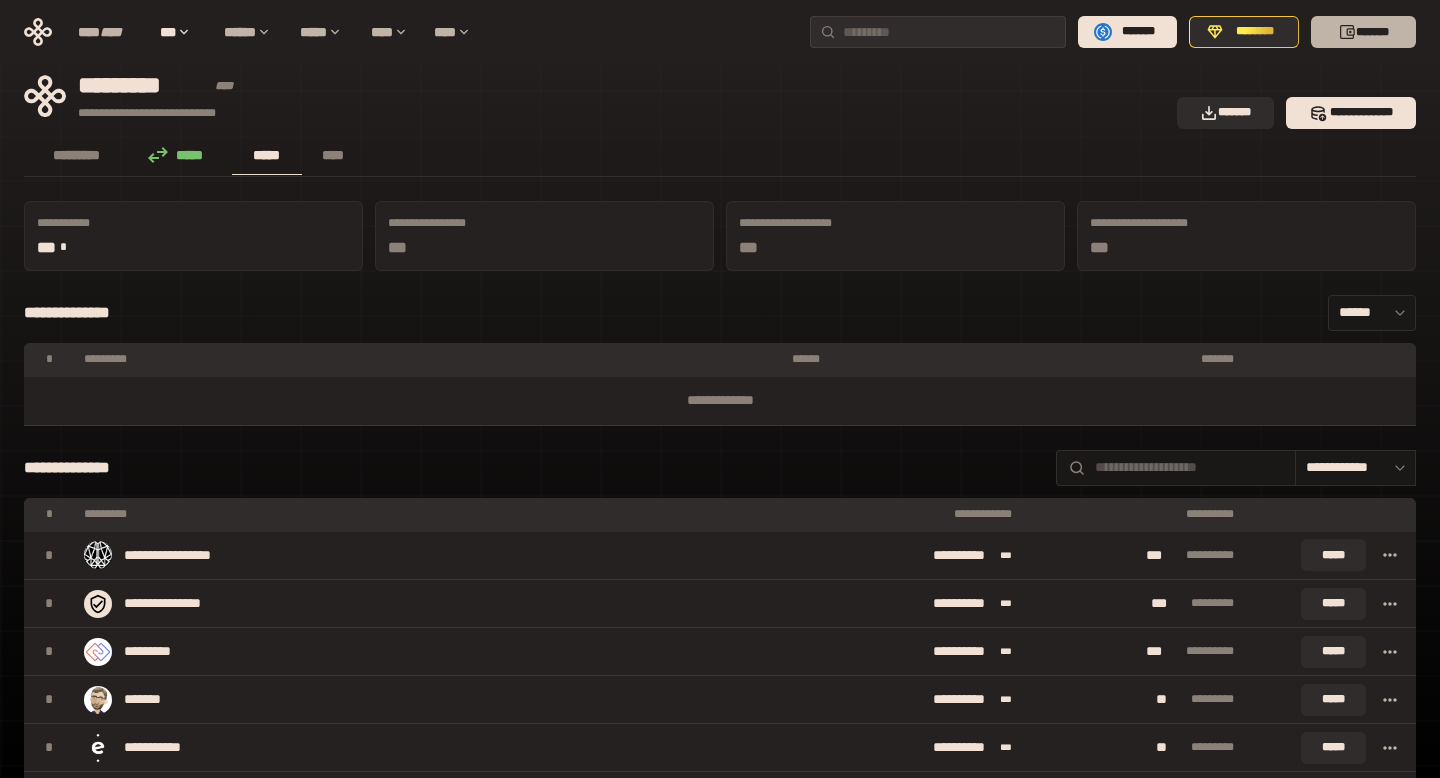 click on "*******" at bounding box center (1363, 32) 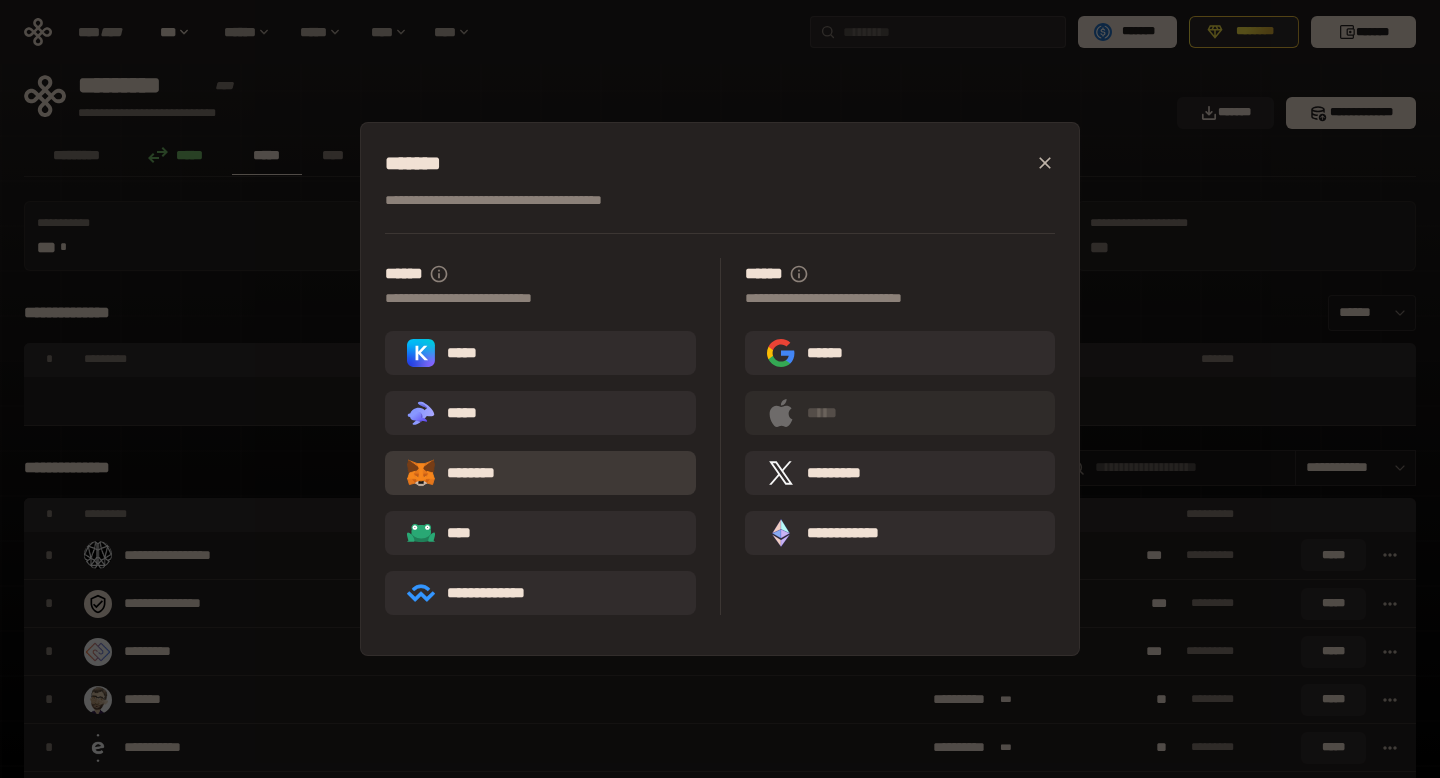 click on "********" at bounding box center [465, 473] 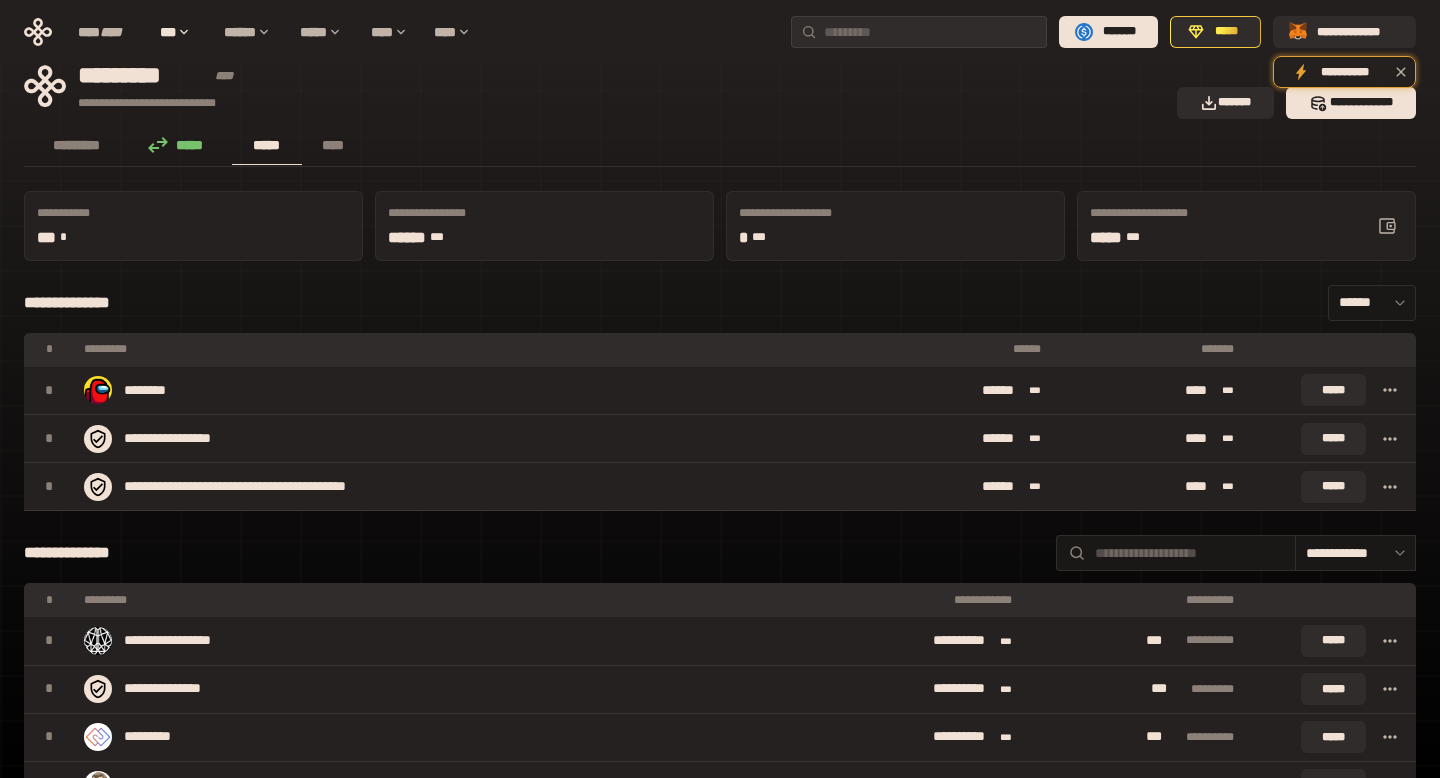 scroll, scrollTop: 0, scrollLeft: 0, axis: both 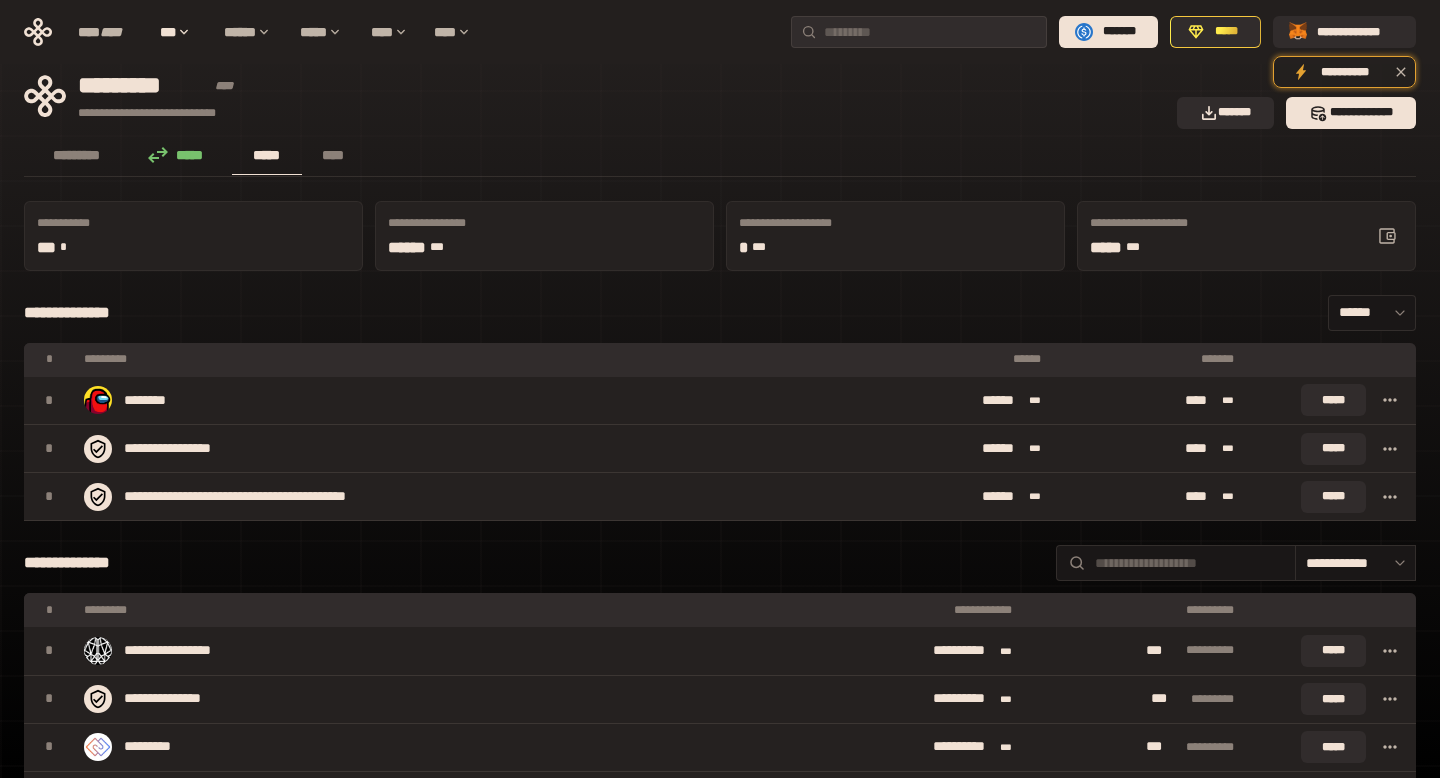 click on "*****" at bounding box center (267, 155) 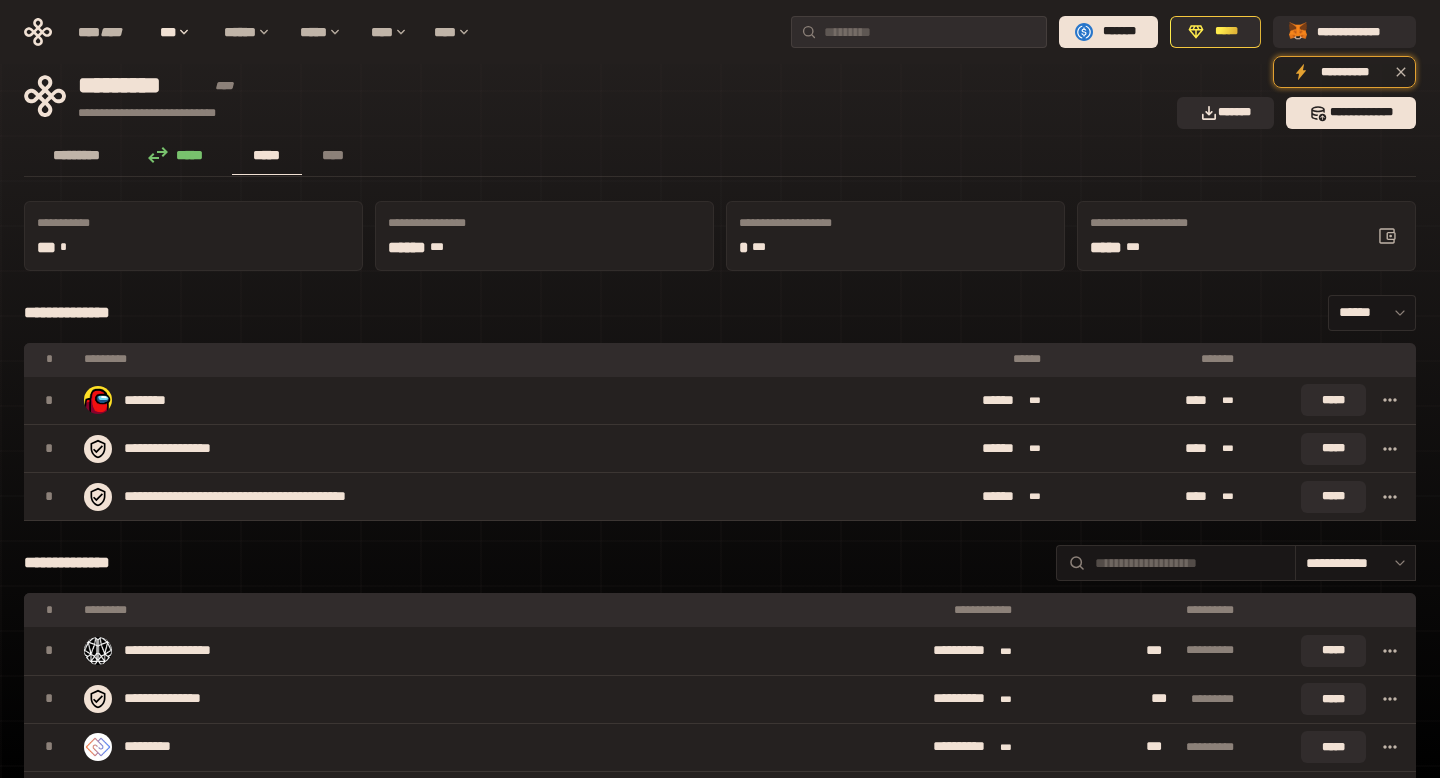 click on "*********" at bounding box center (77, 155) 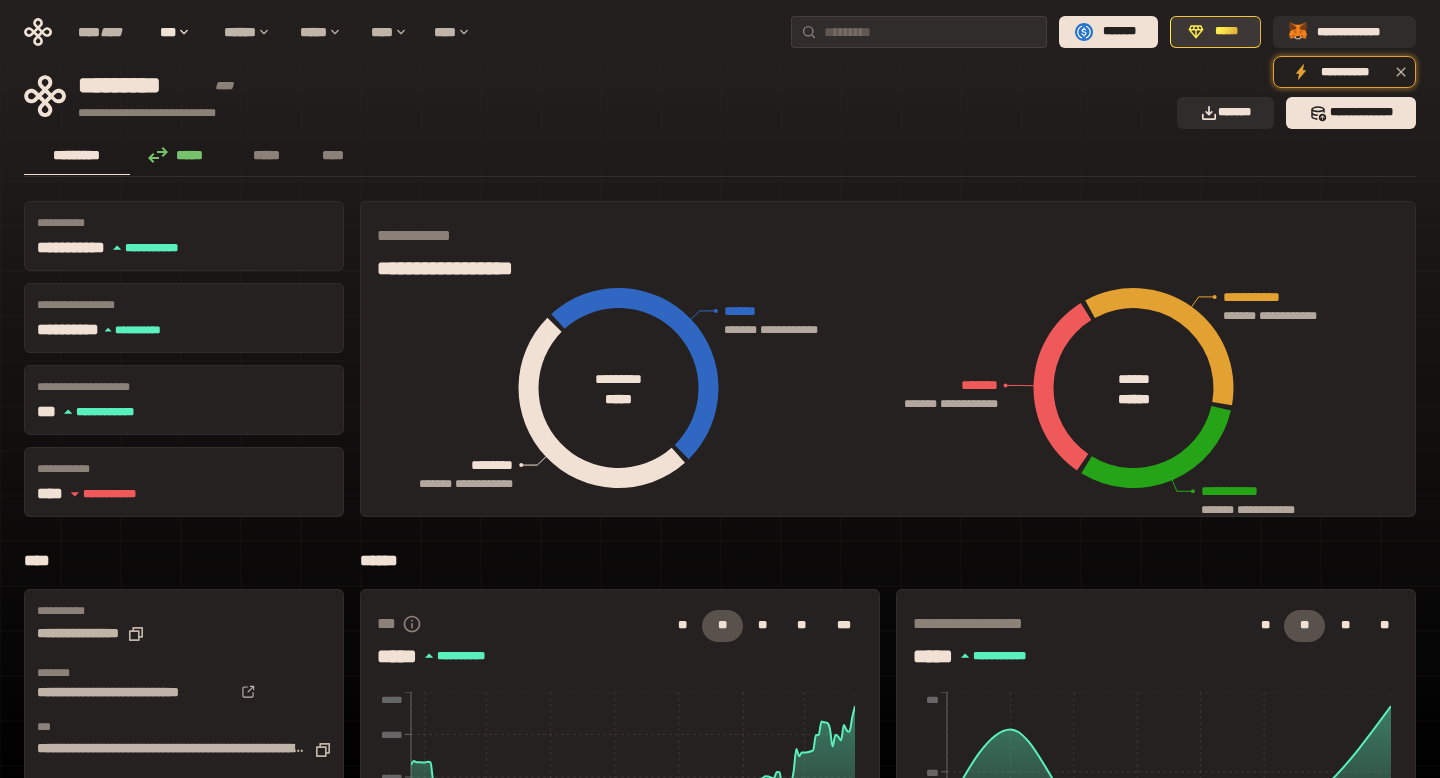 click on "*****" at bounding box center [1226, 32] 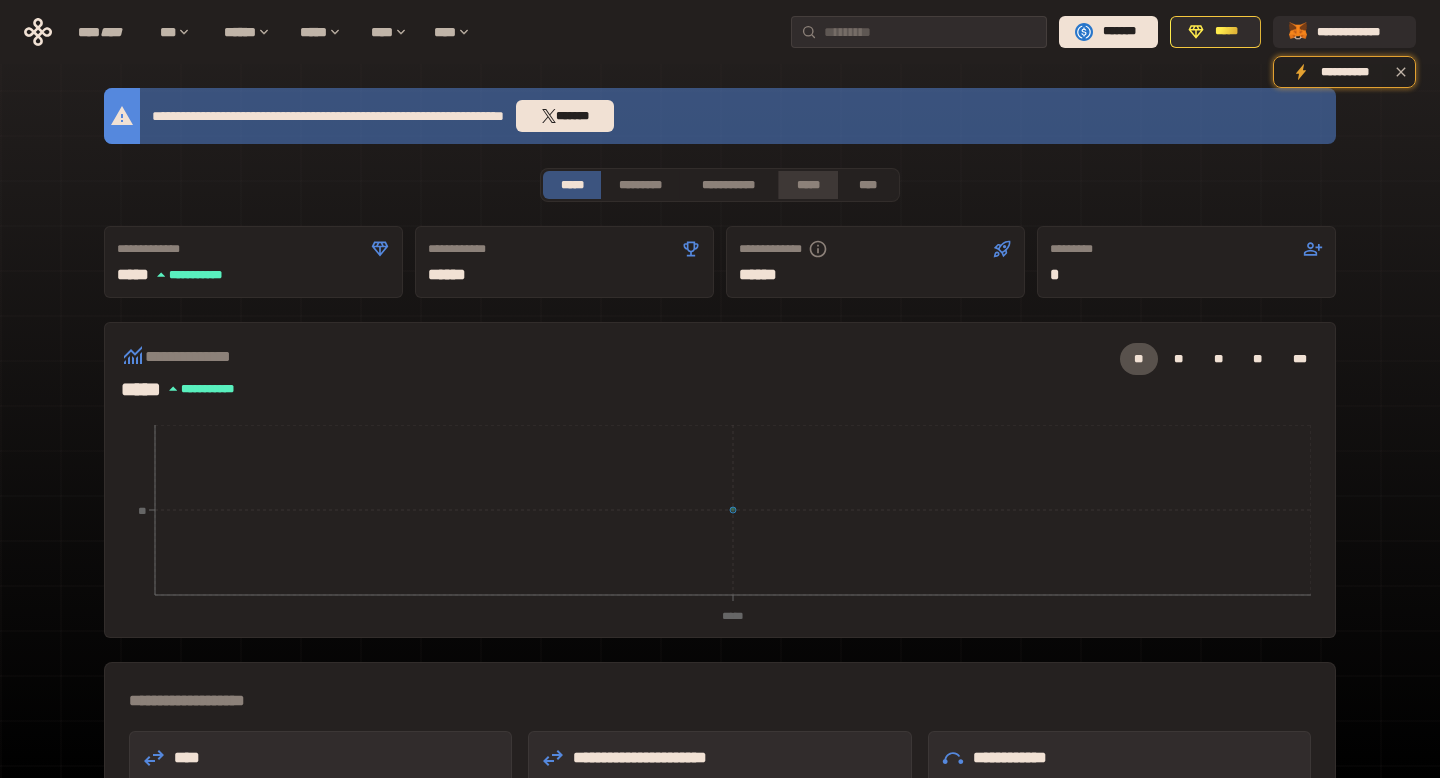 click on "*****" at bounding box center (807, 185) 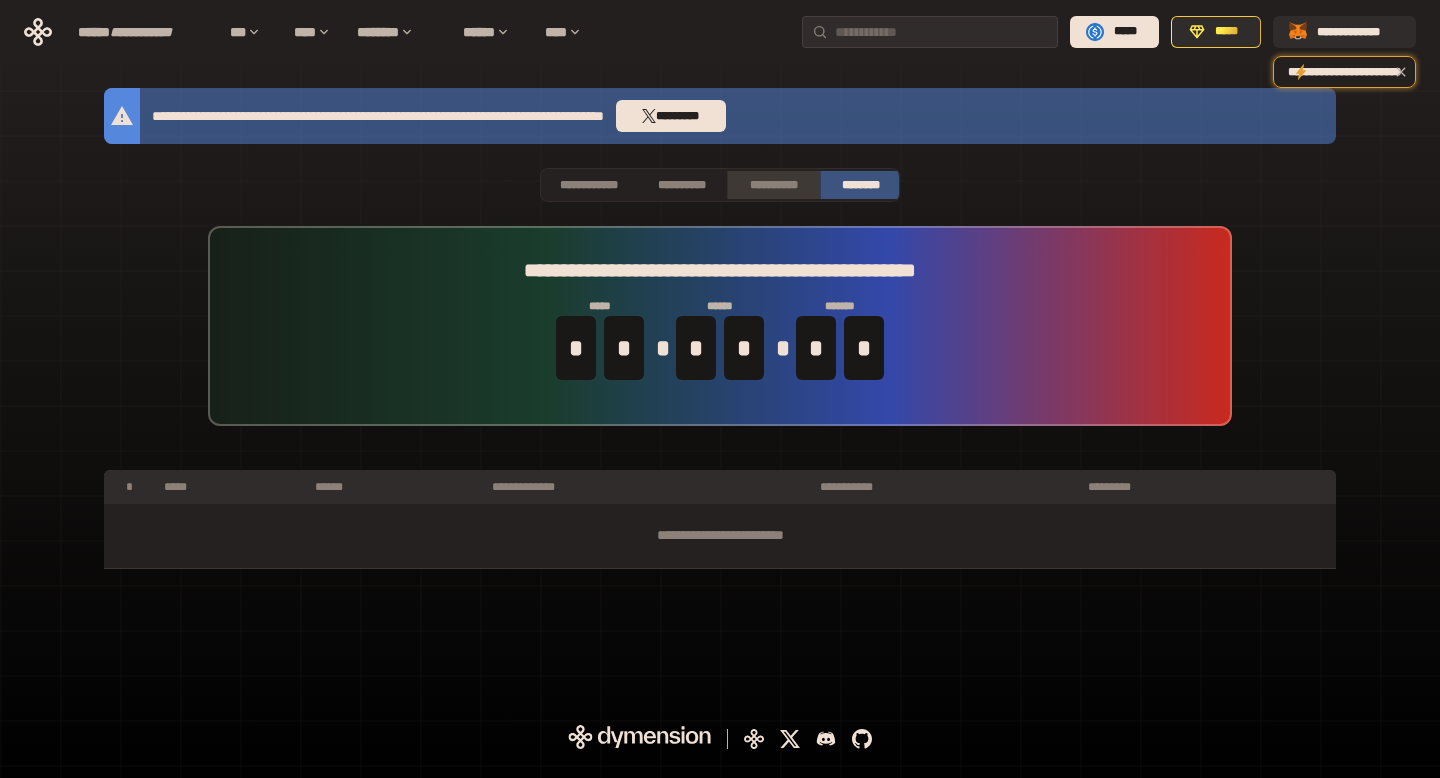 click on "**********" at bounding box center (774, 185) 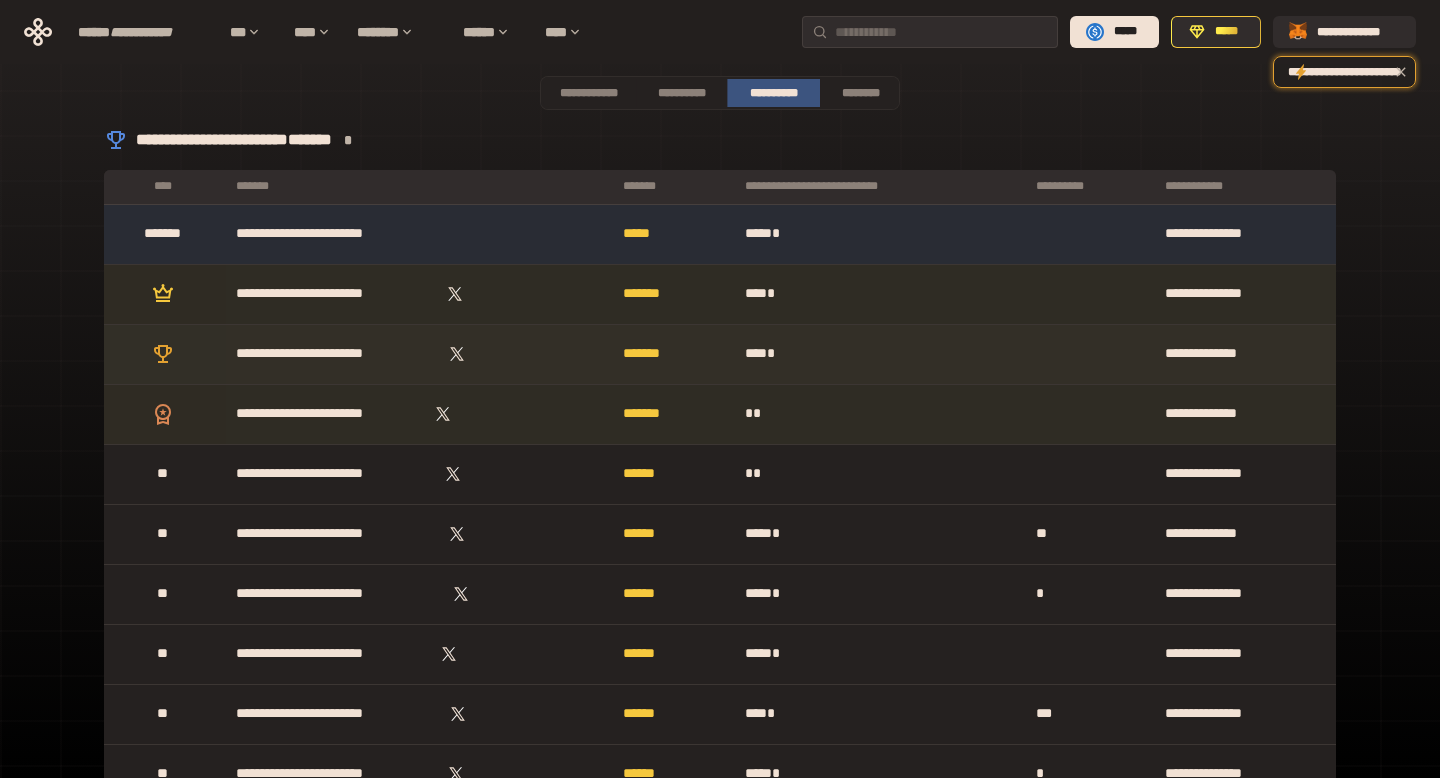 scroll, scrollTop: 0, scrollLeft: 0, axis: both 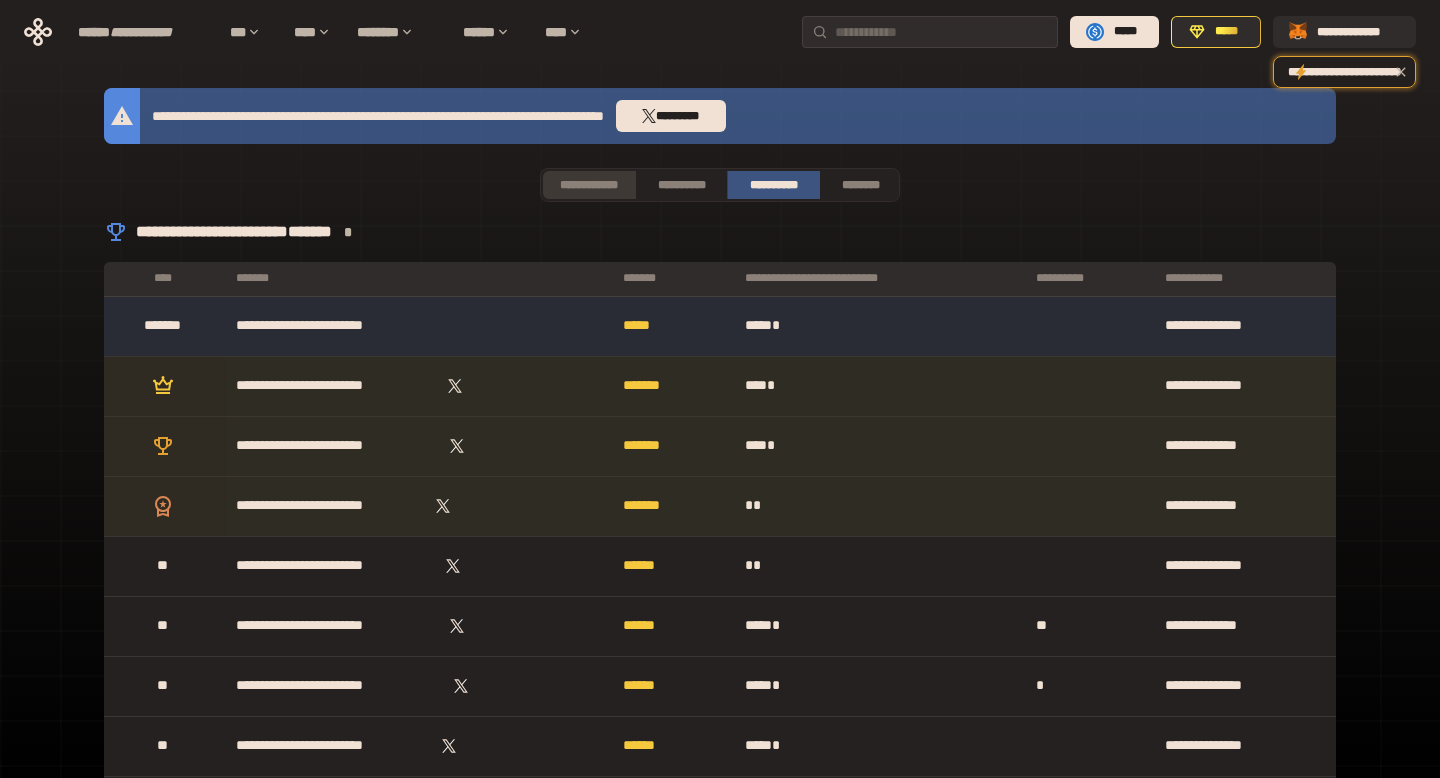 click on "**********" at bounding box center [589, 185] 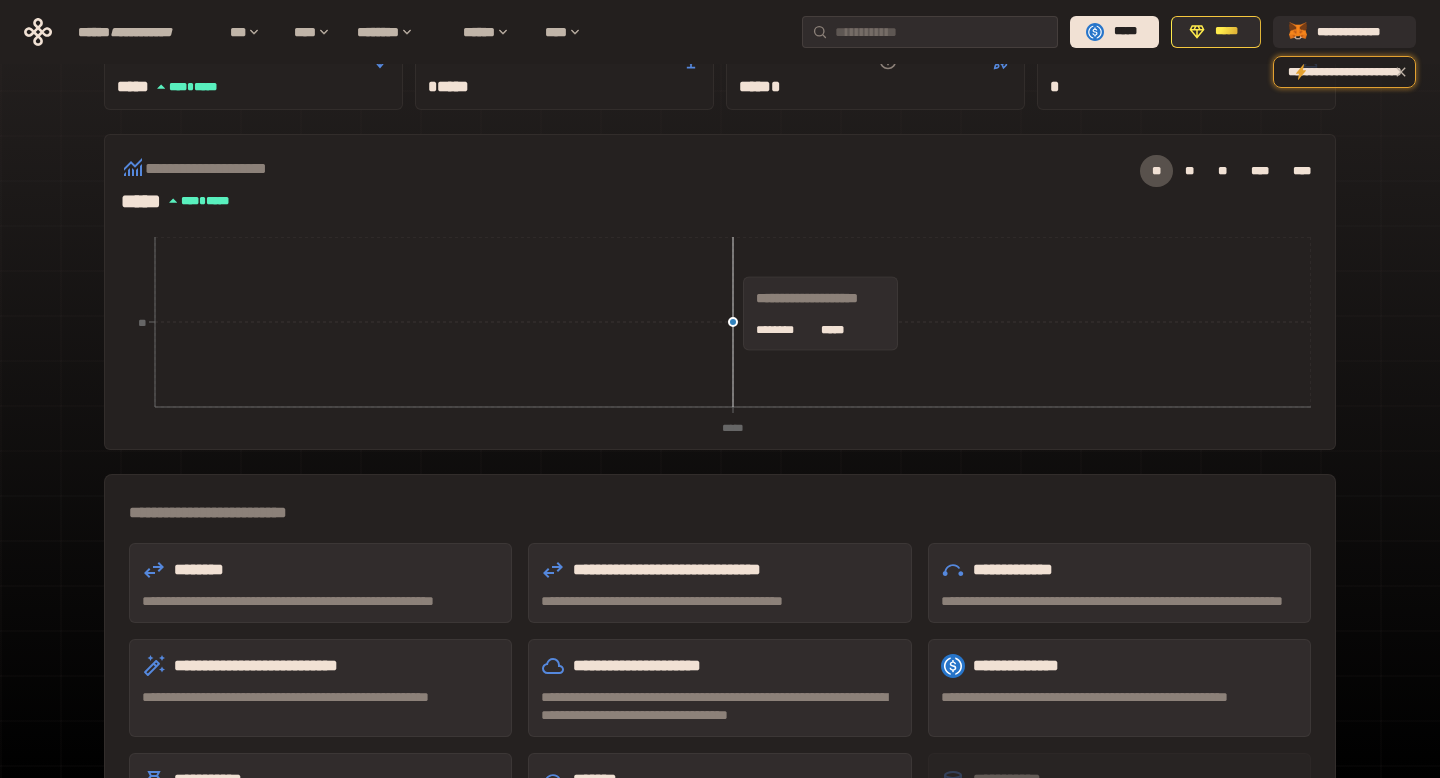 scroll, scrollTop: 0, scrollLeft: 0, axis: both 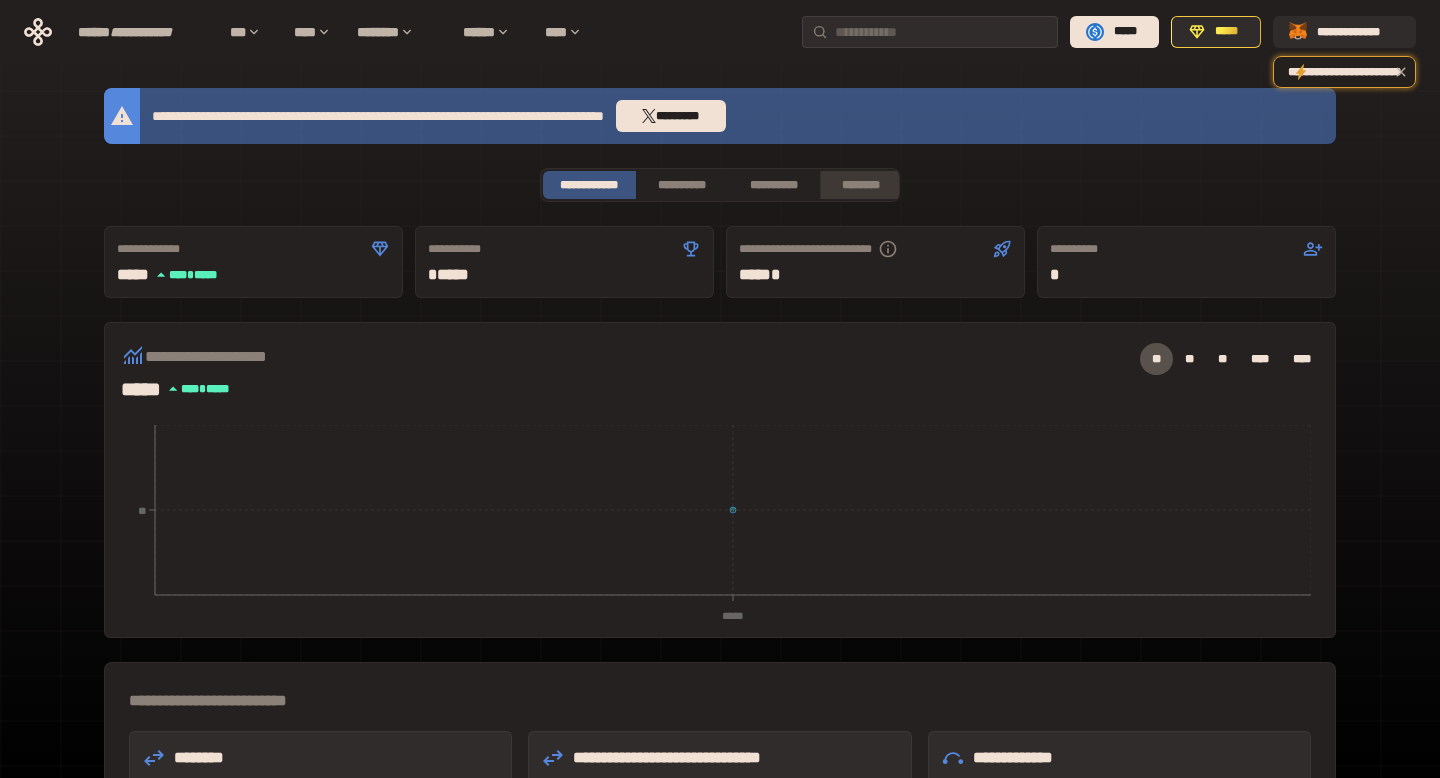 click on "********" at bounding box center (861, 185) 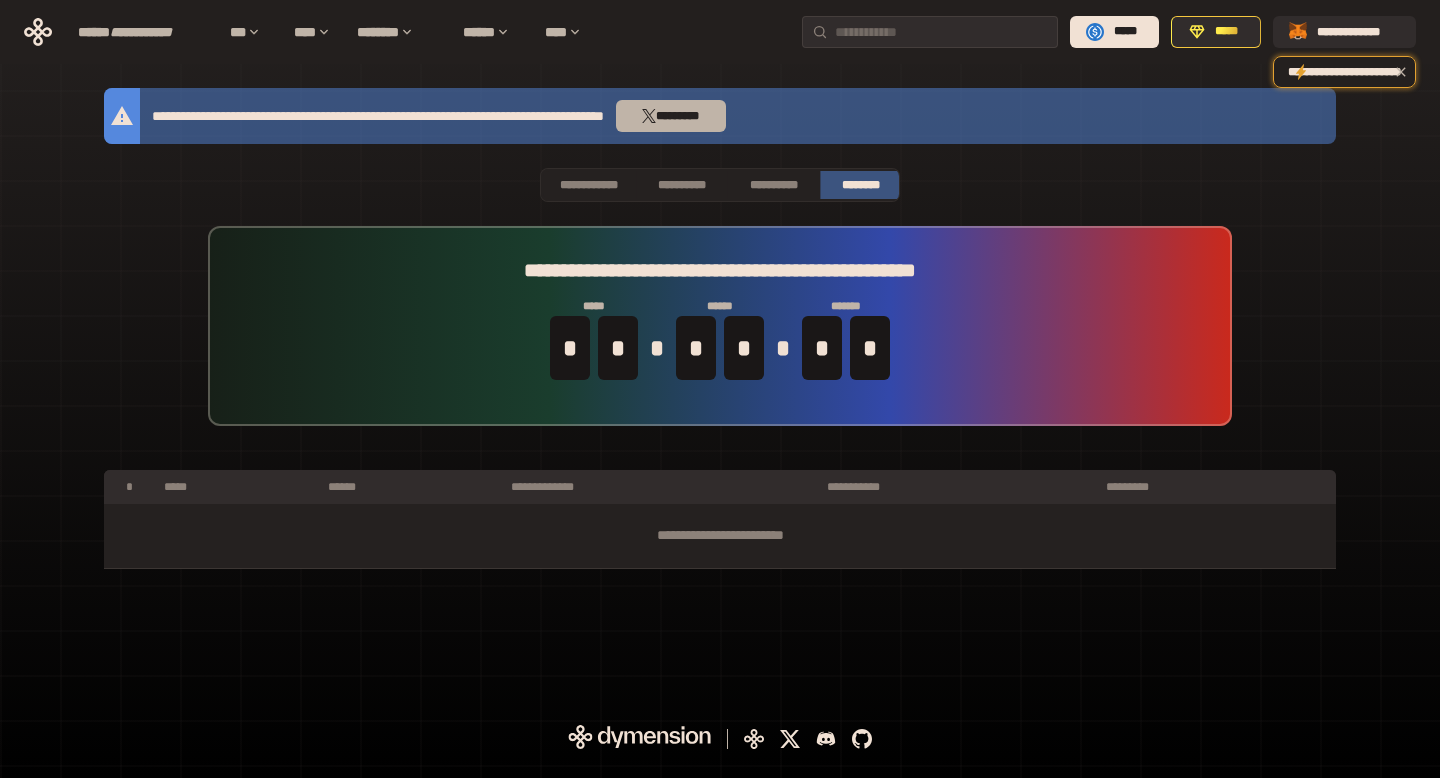 click 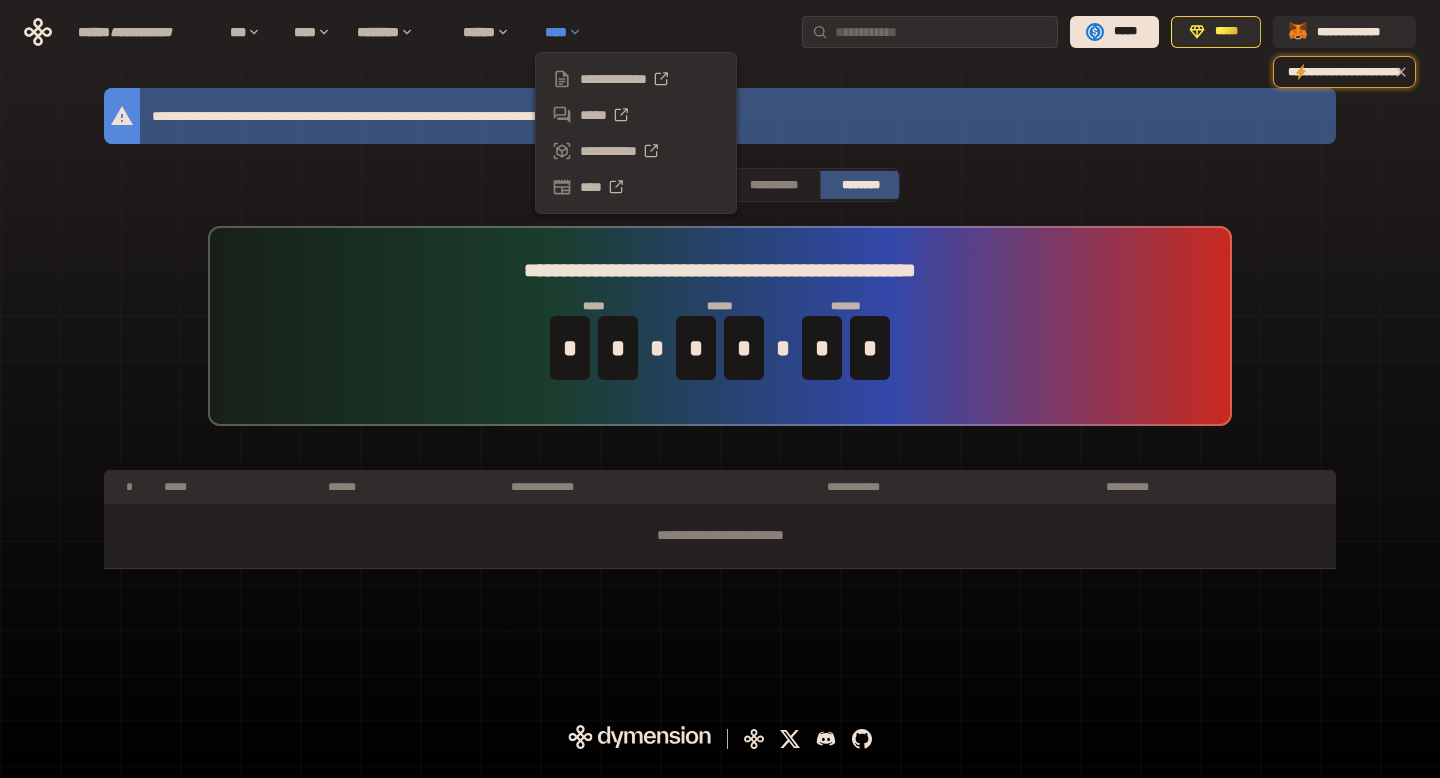 click 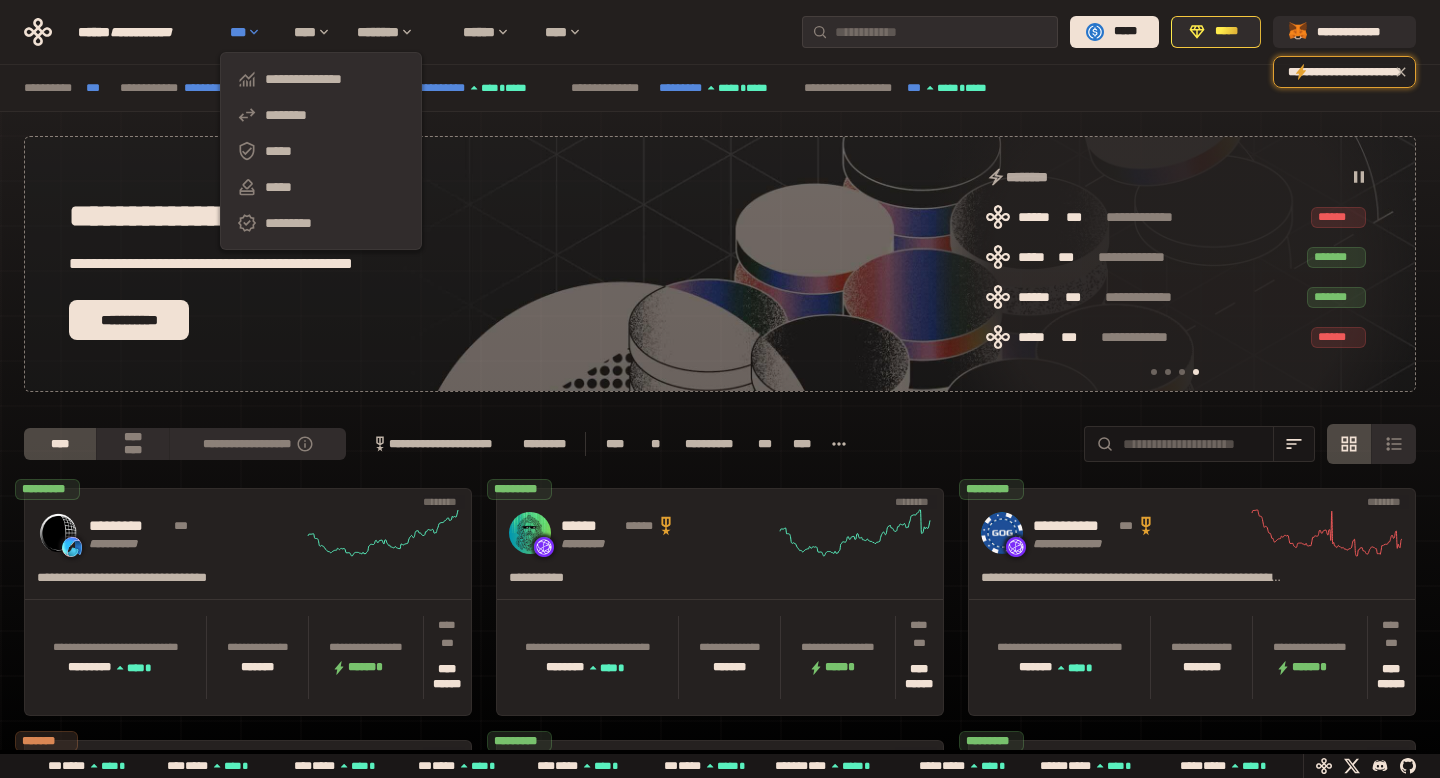 scroll, scrollTop: 0, scrollLeft: 1276, axis: horizontal 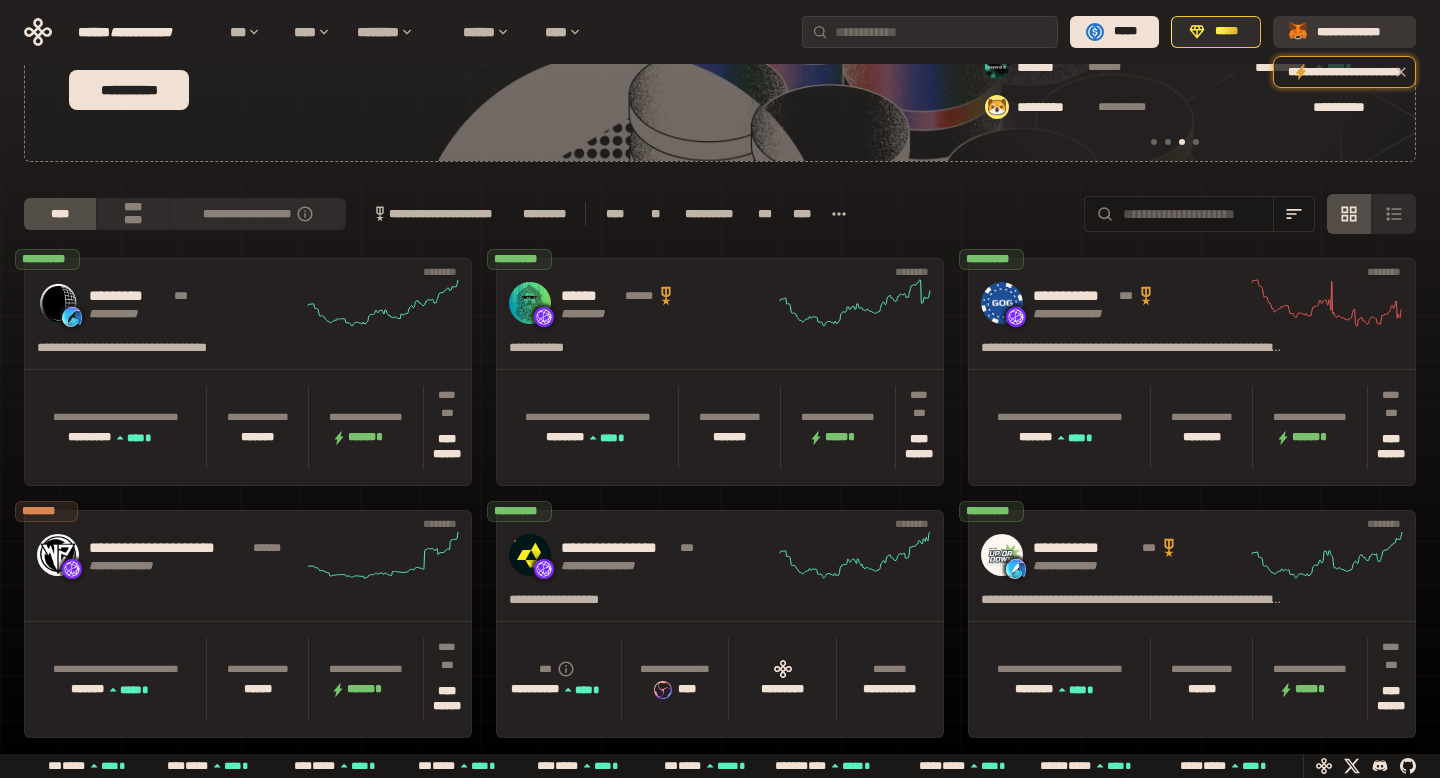 click 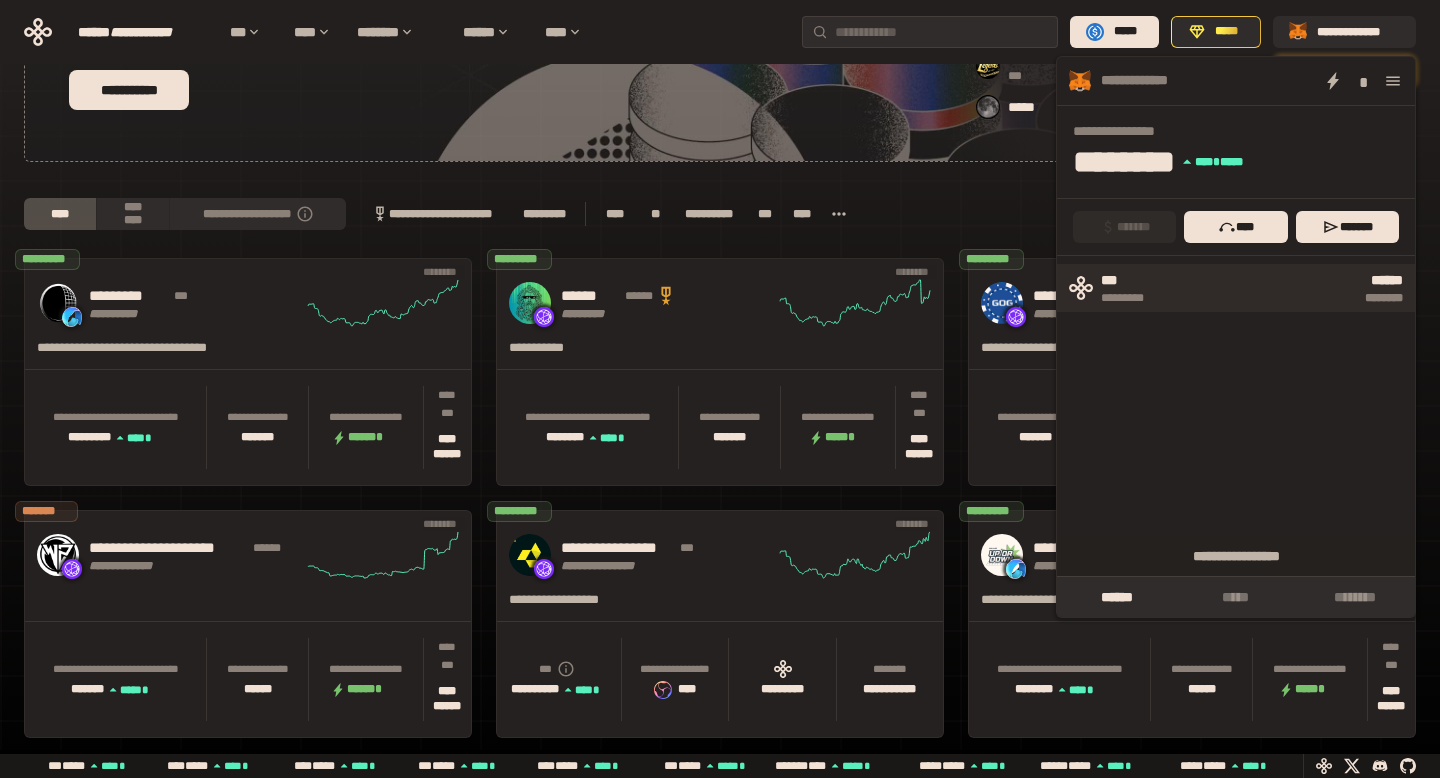 scroll, scrollTop: 0, scrollLeft: 436, axis: horizontal 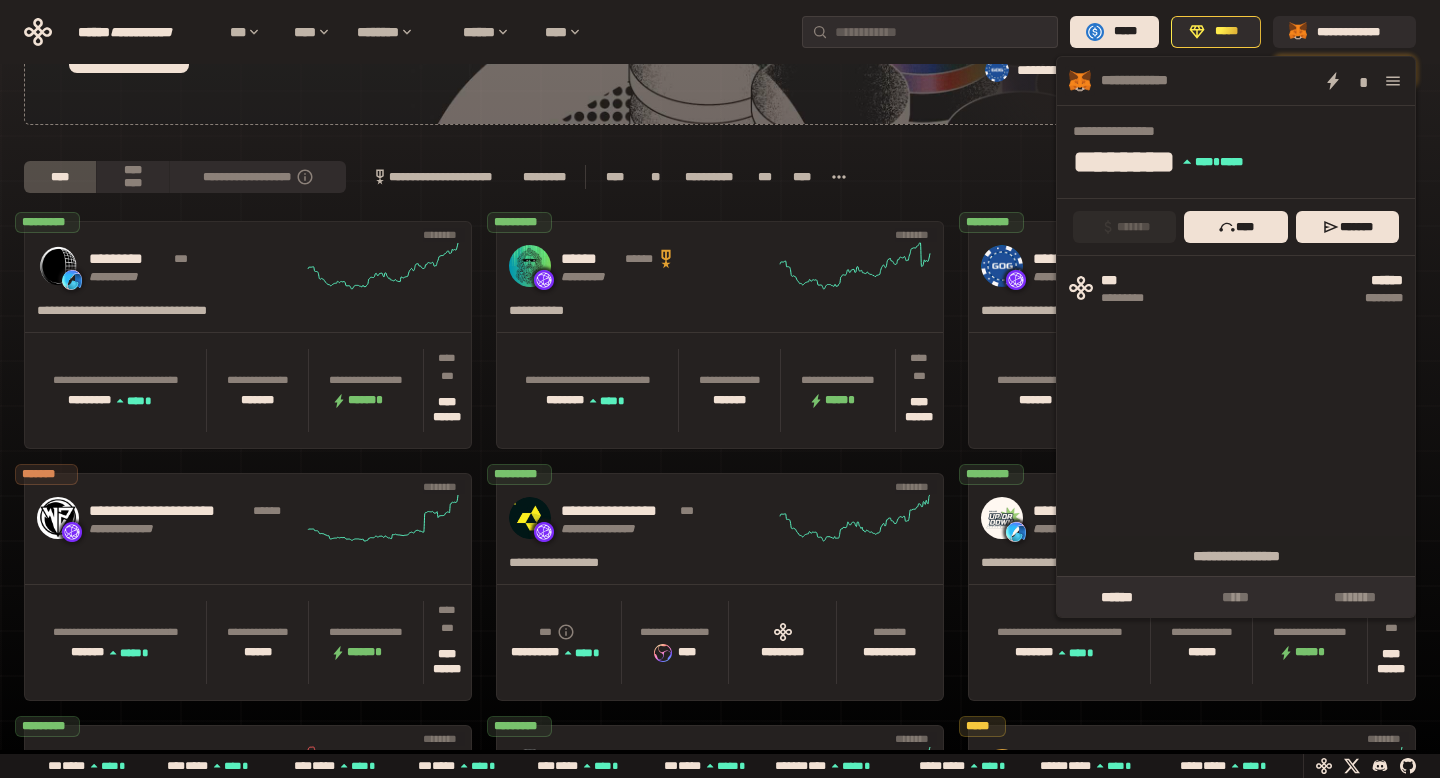 click 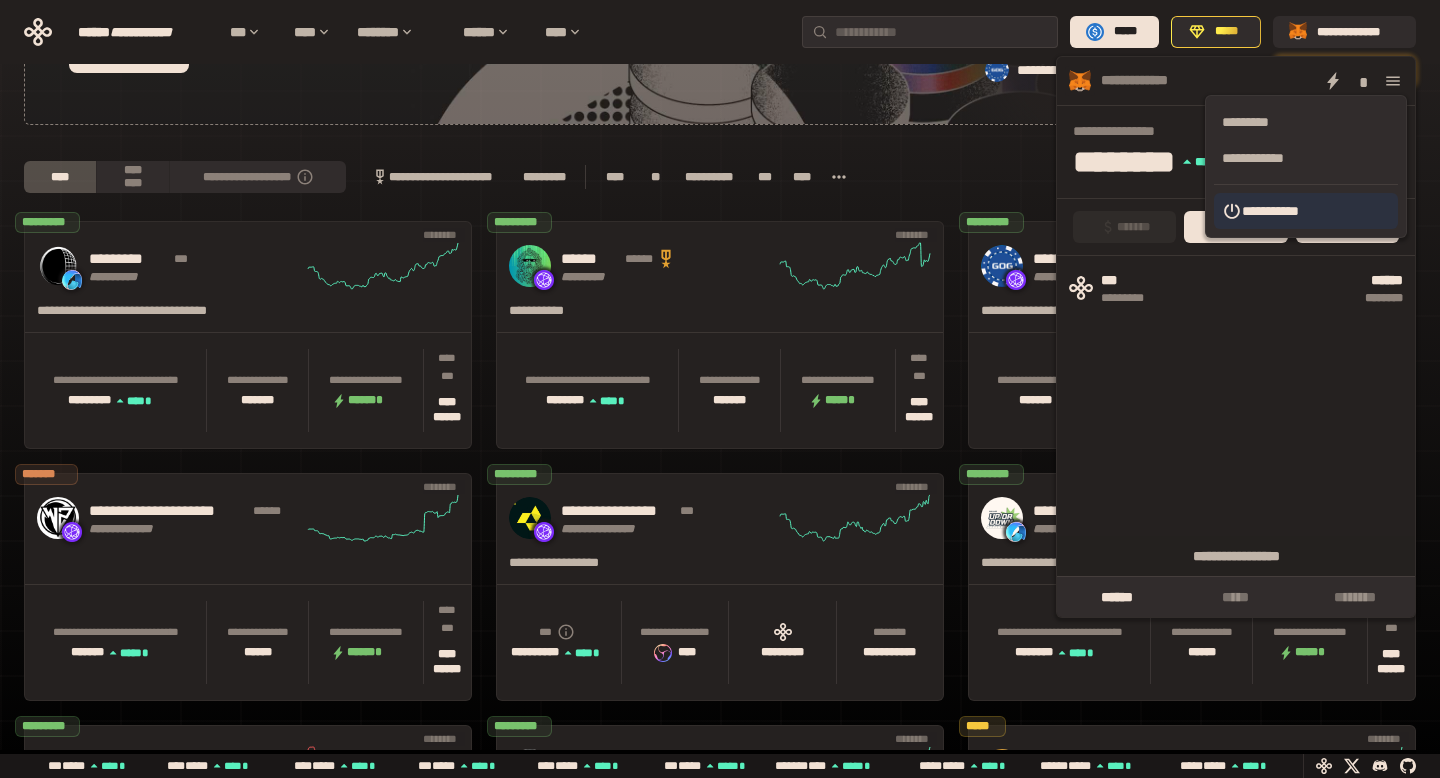 click on "**********" at bounding box center [1270, 211] 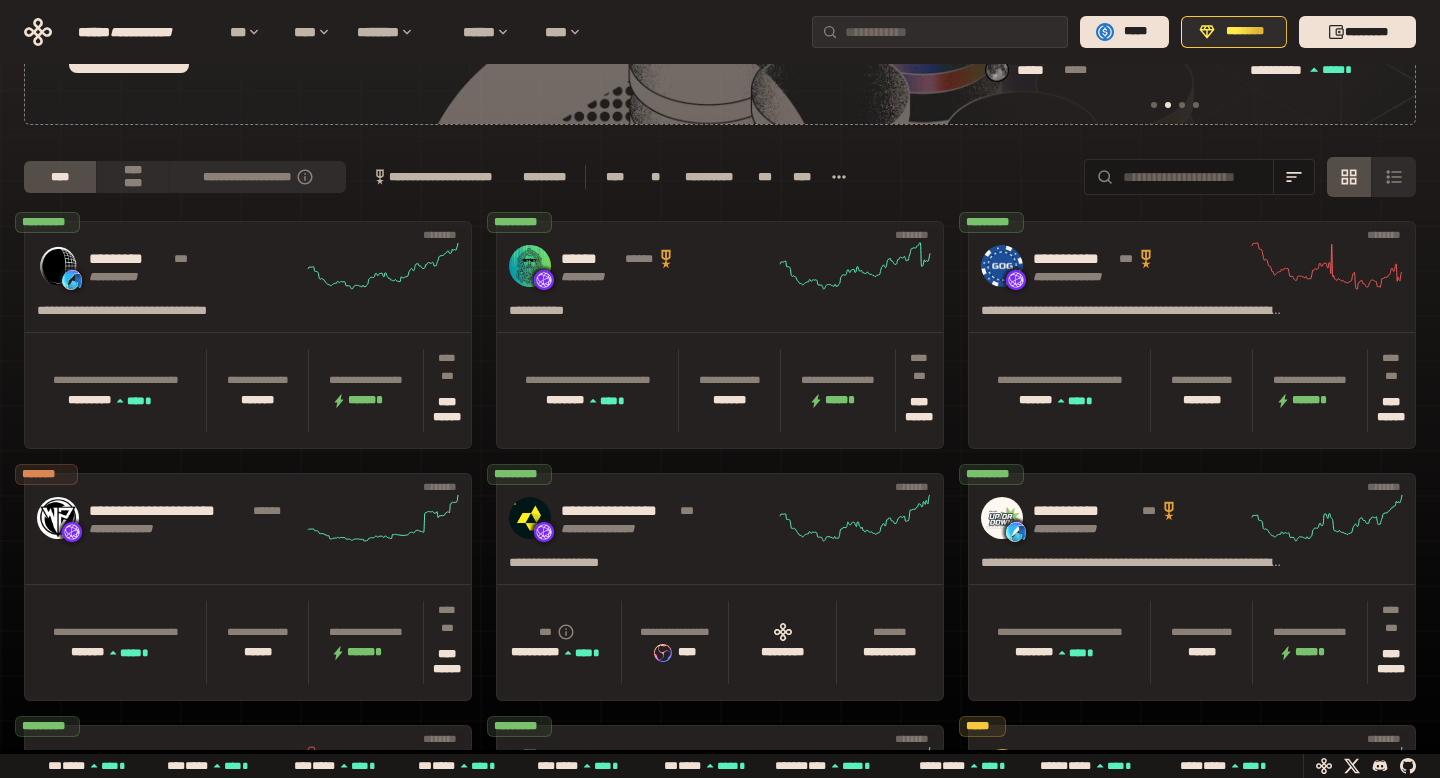 scroll, scrollTop: 0, scrollLeft: 410, axis: horizontal 